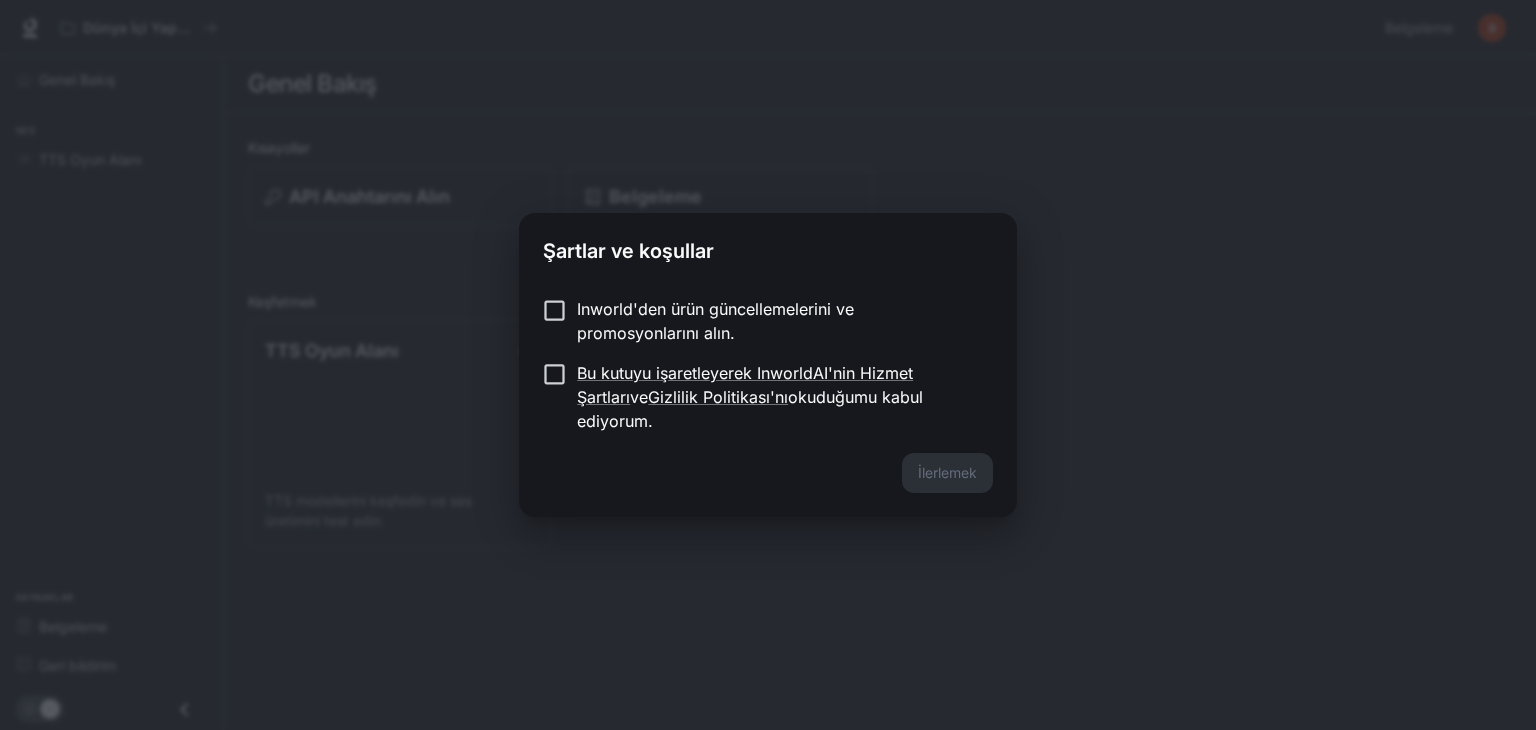 scroll, scrollTop: 0, scrollLeft: 0, axis: both 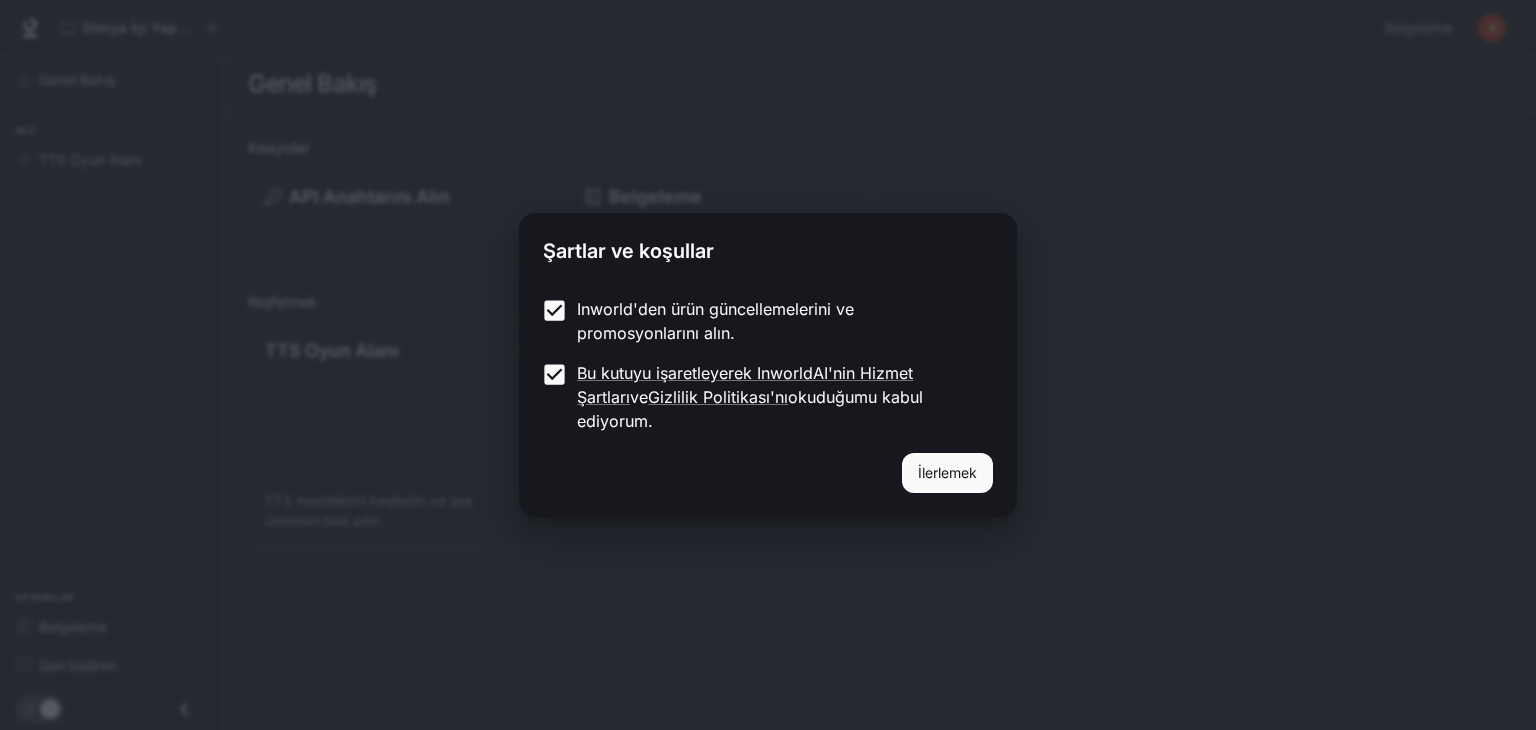 click on "İlerlemek" at bounding box center (947, 472) 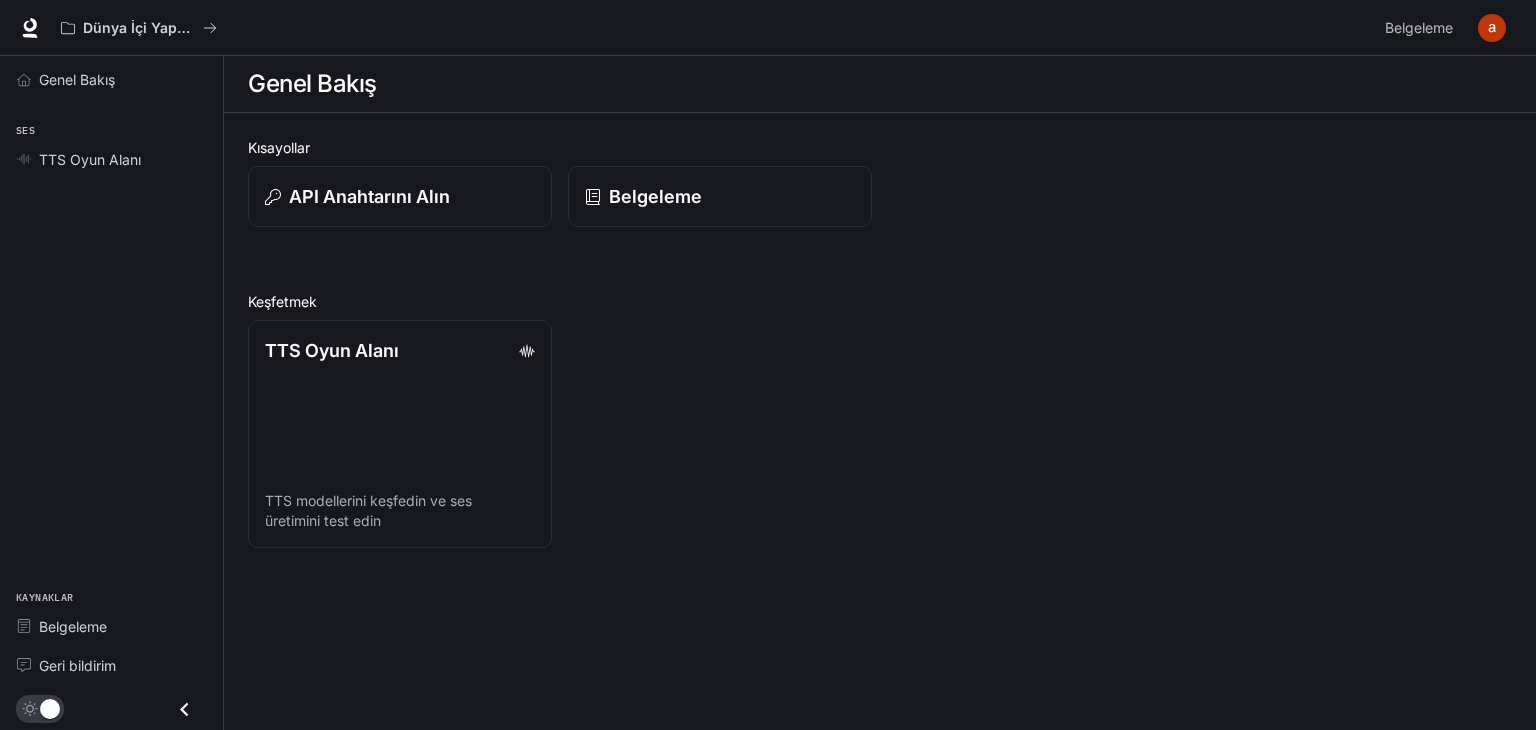 click on "Genel Bakış" at bounding box center (880, 84) 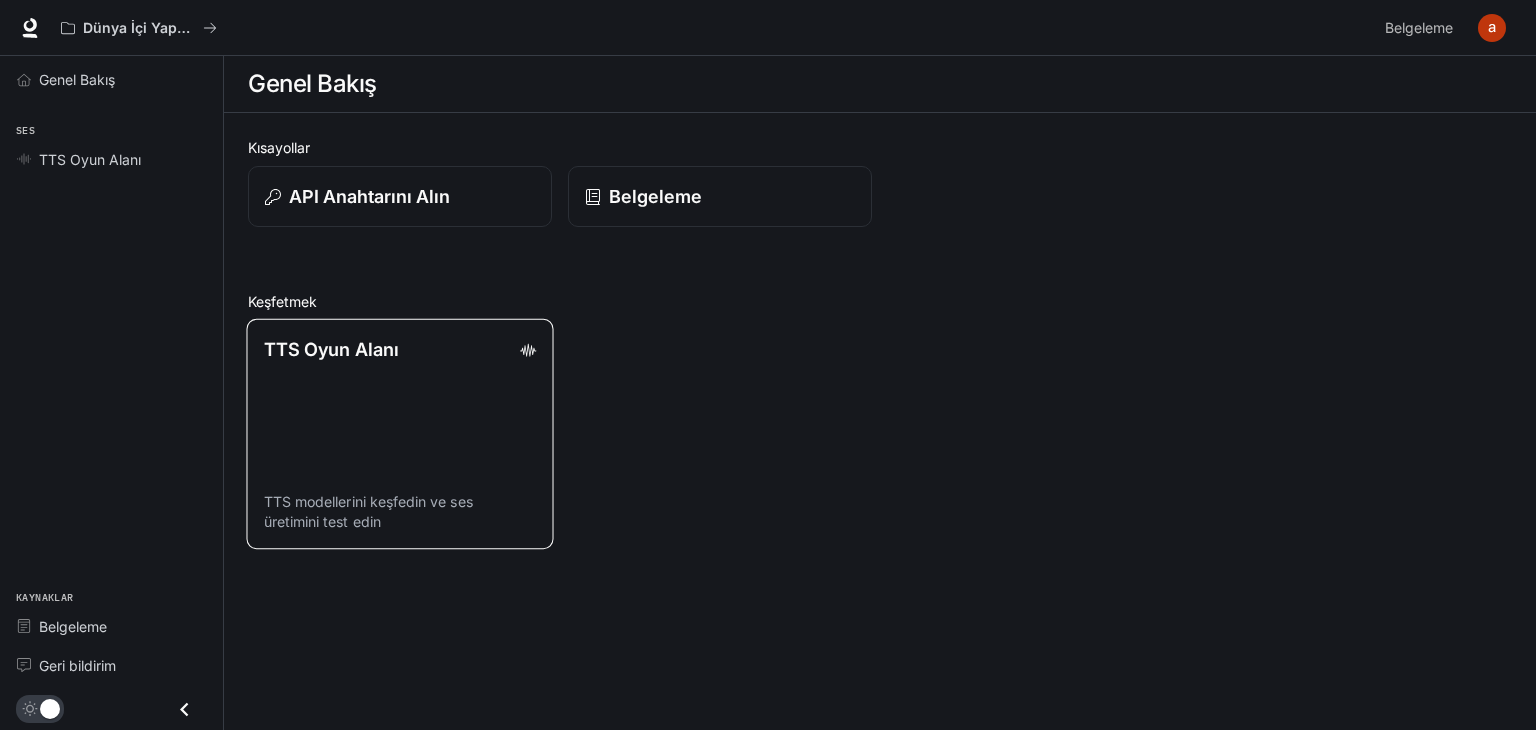 click on "TTS Oyun Alanı TTS modellerini keşfedin ve ses üretimini test edin" at bounding box center (399, 434) 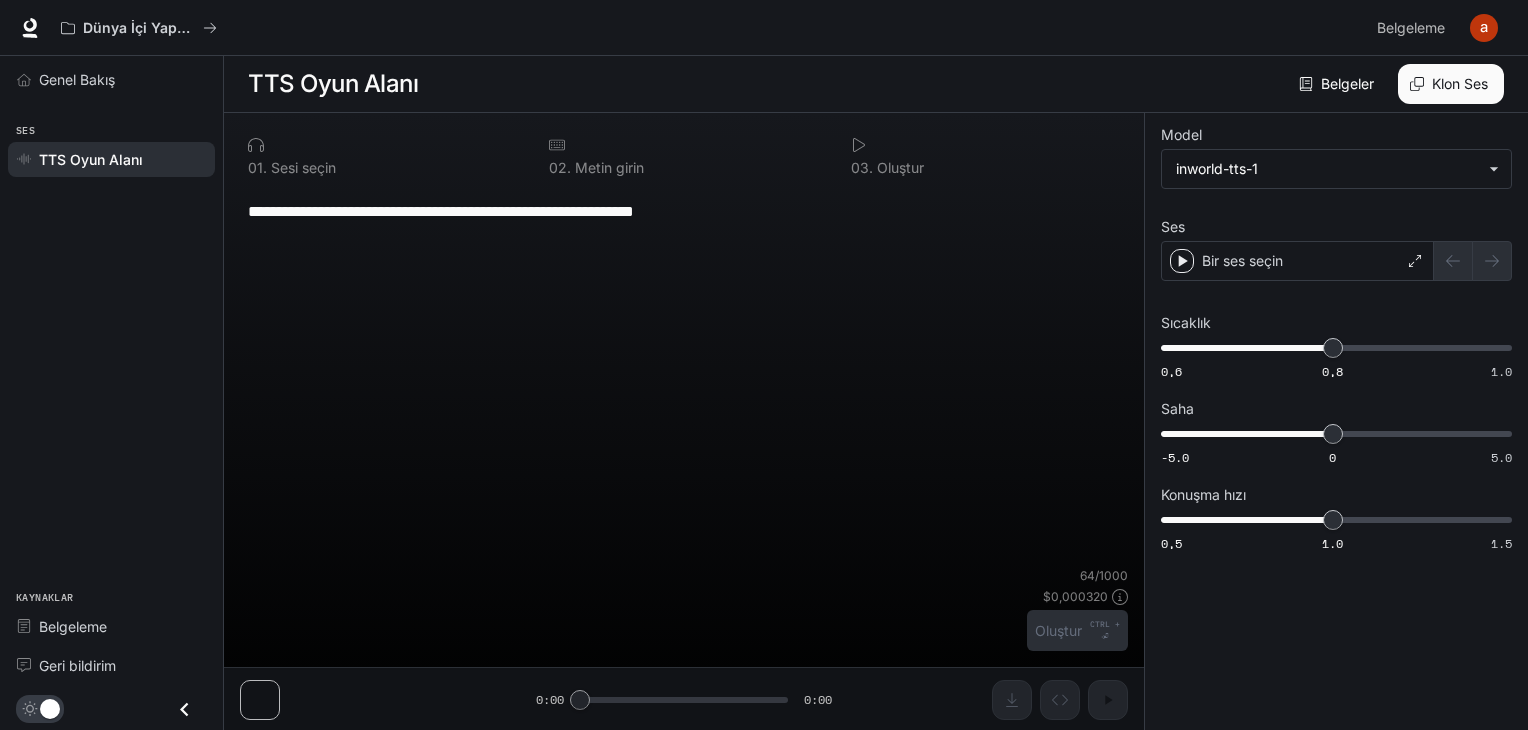 scroll, scrollTop: 0, scrollLeft: 0, axis: both 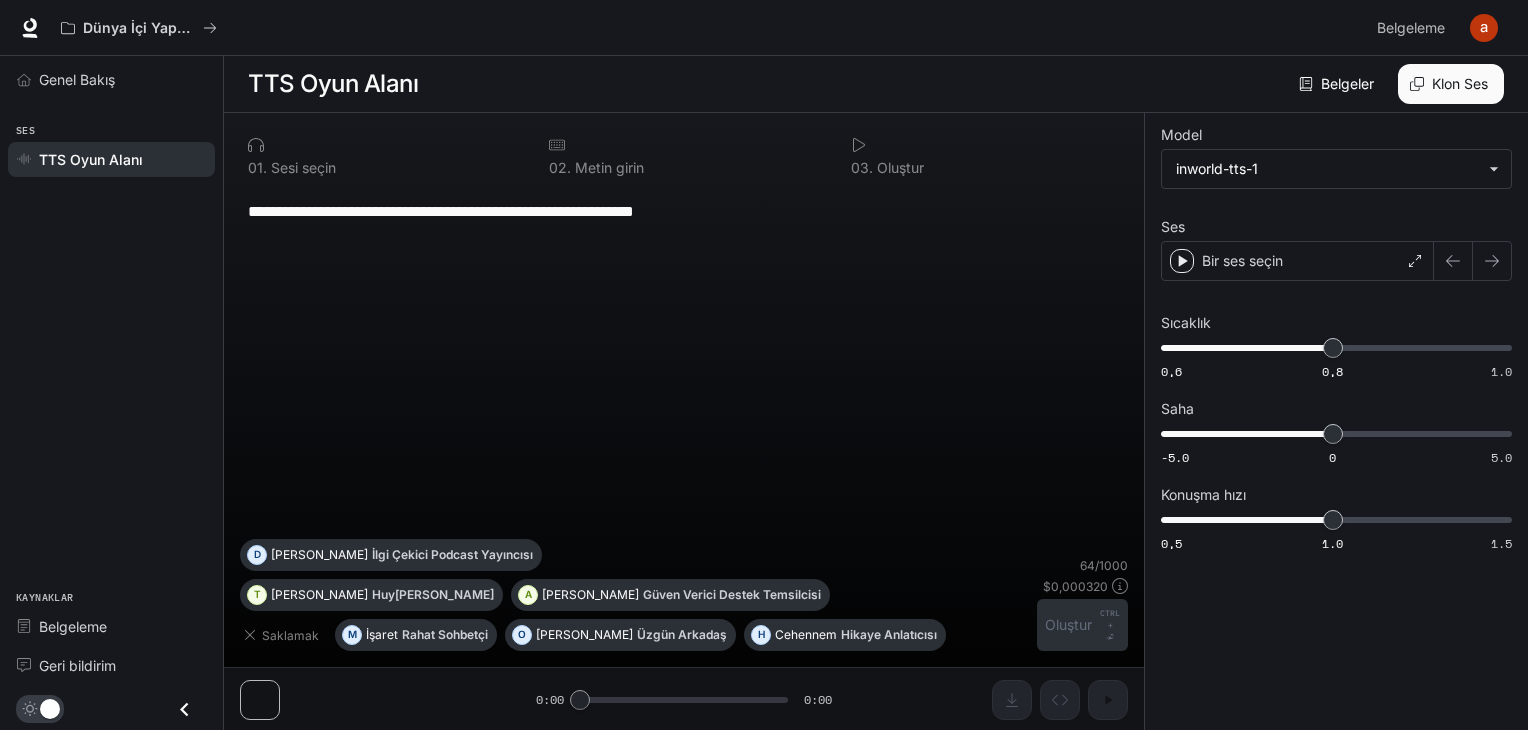 drag, startPoint x: 570, startPoint y: 699, endPoint x: 808, endPoint y: 688, distance: 238.25406 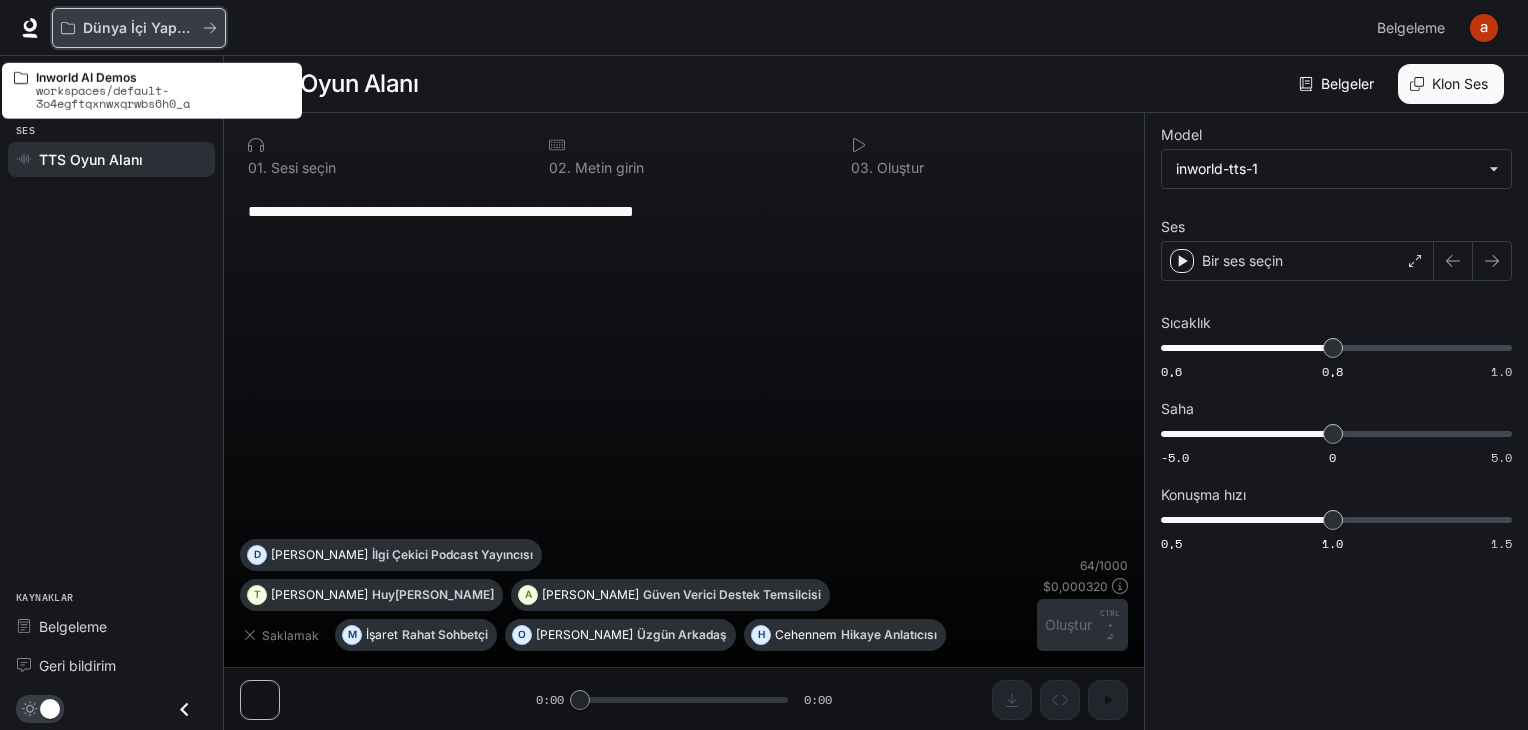 click on "Dünya İçi Yapay Zeka Demoları" at bounding box center [189, 27] 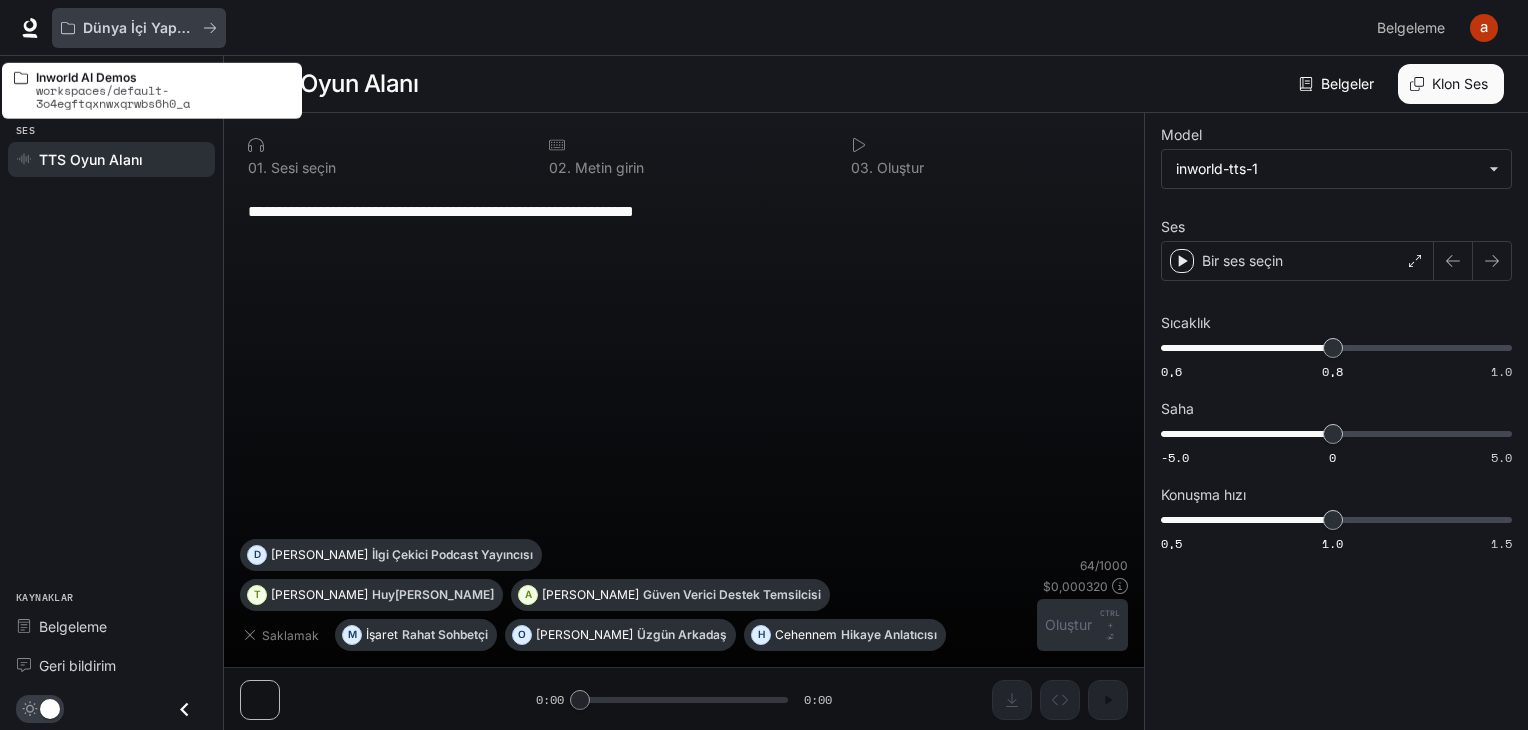 scroll, scrollTop: 0, scrollLeft: 0, axis: both 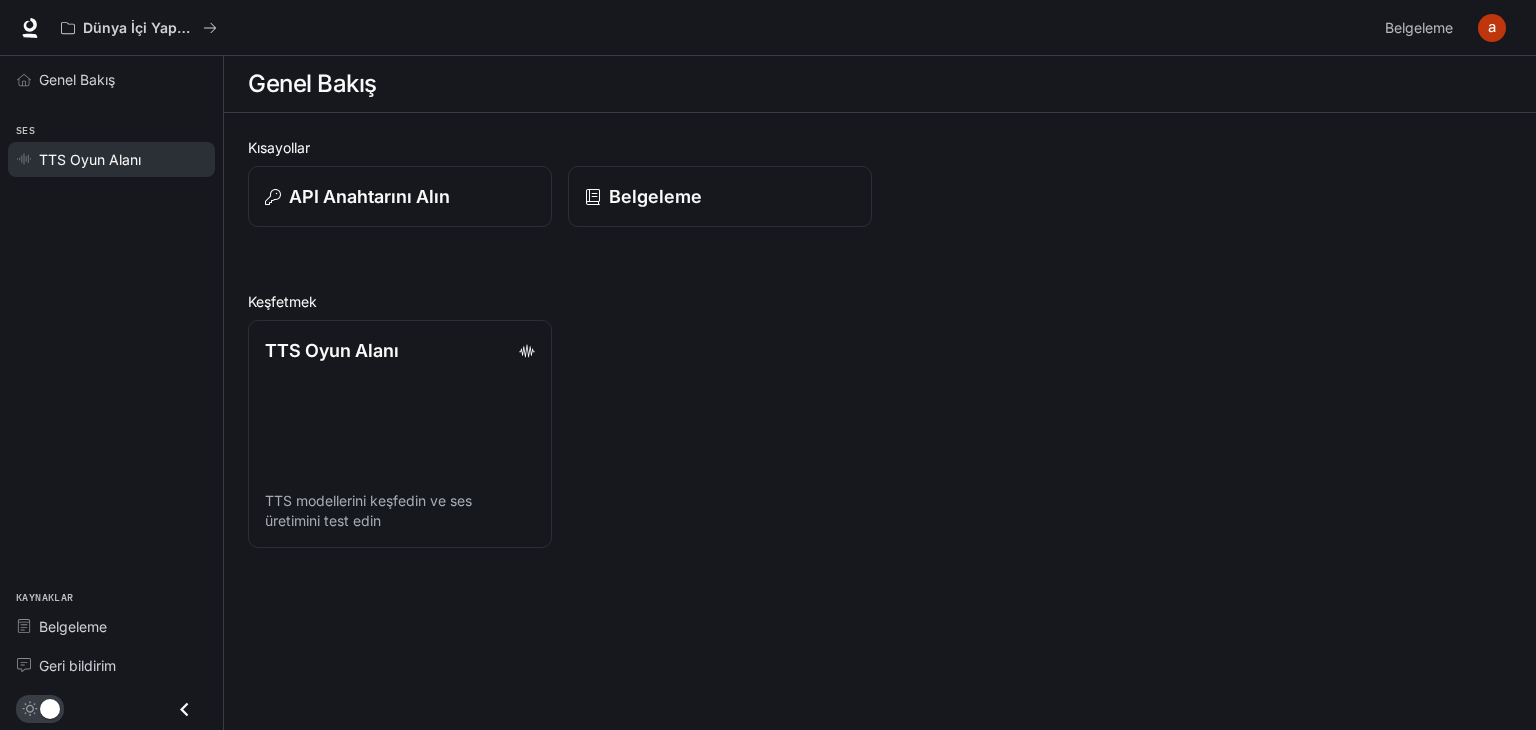 click on "TTS Oyun Alanı" at bounding box center [122, 159] 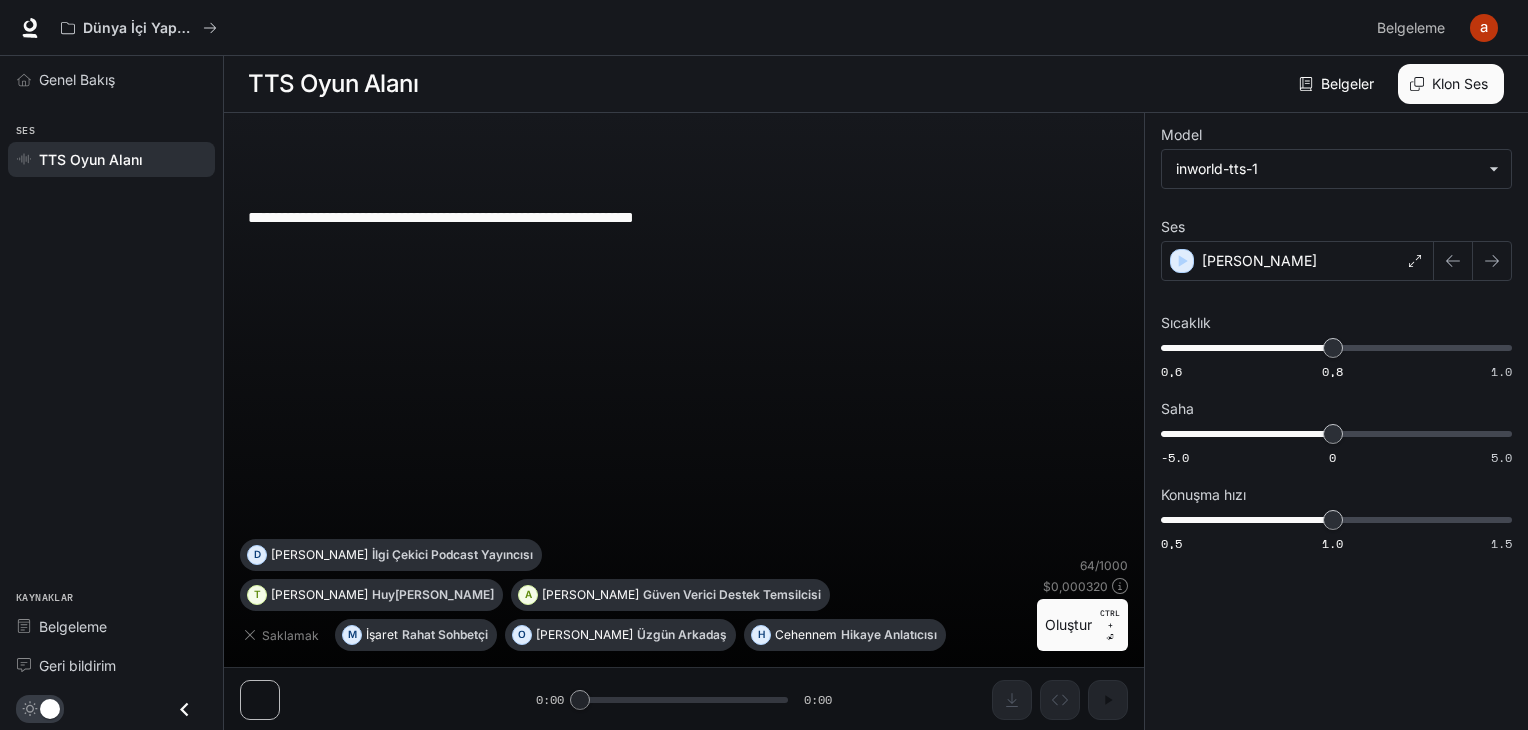scroll, scrollTop: 0, scrollLeft: 0, axis: both 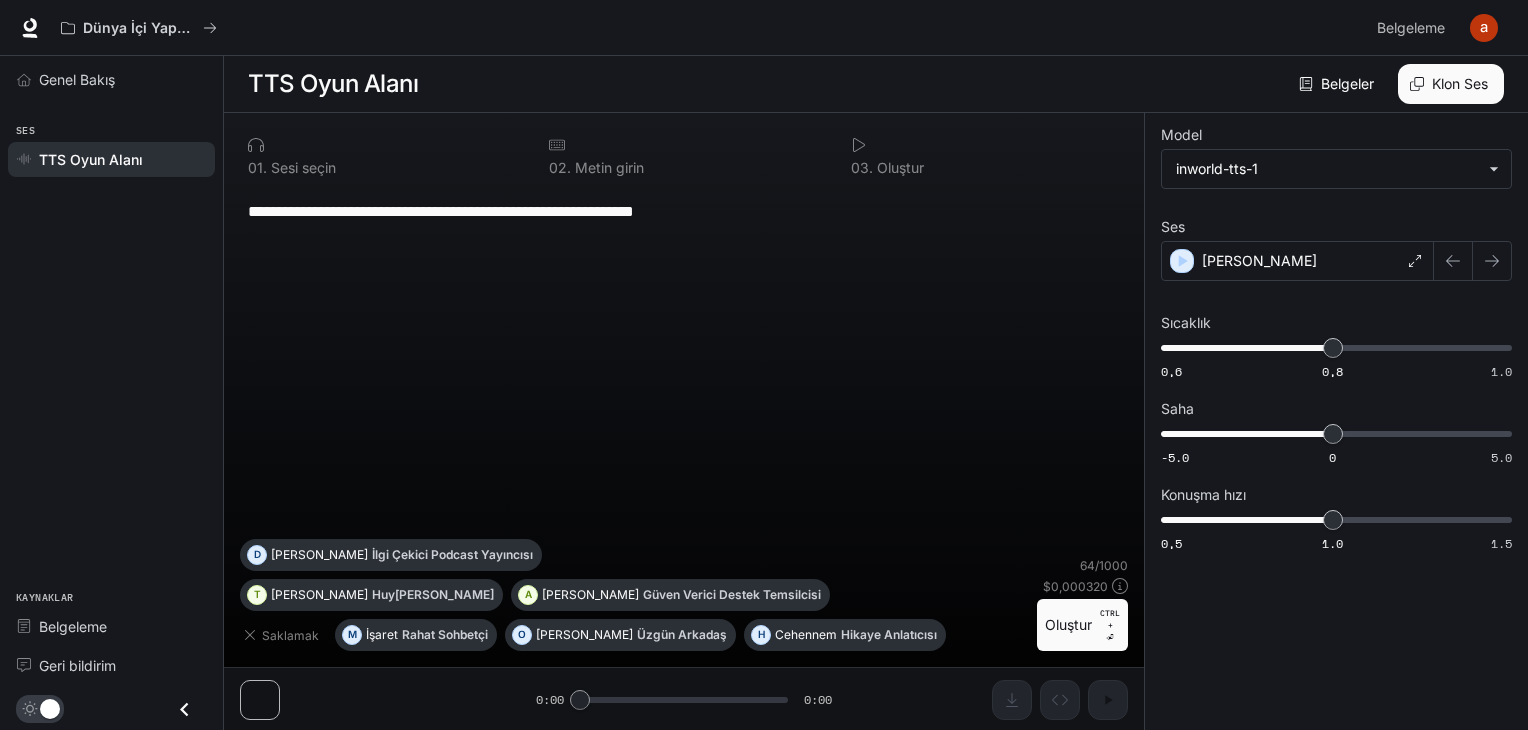 click on "**********" at bounding box center [684, 422] 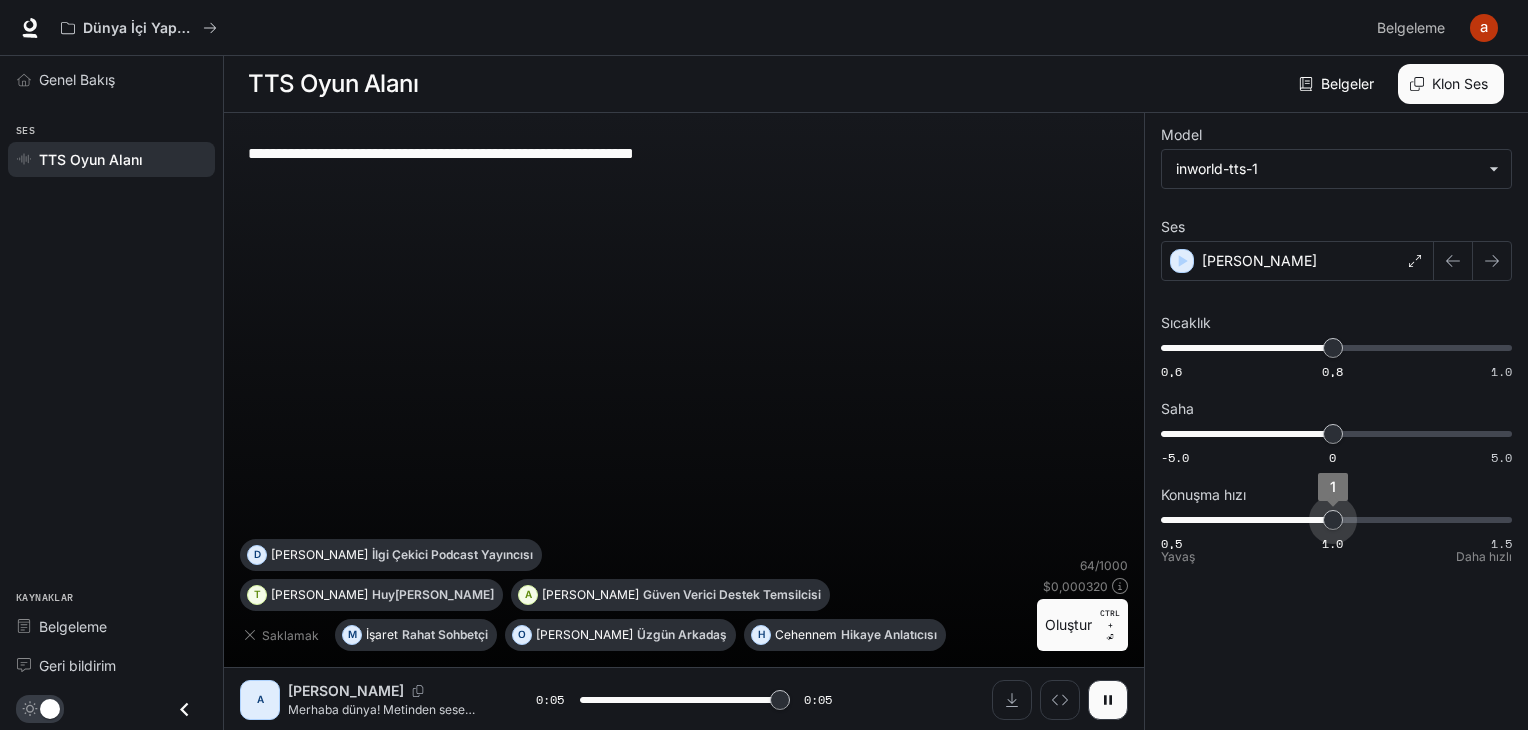 type on "***" 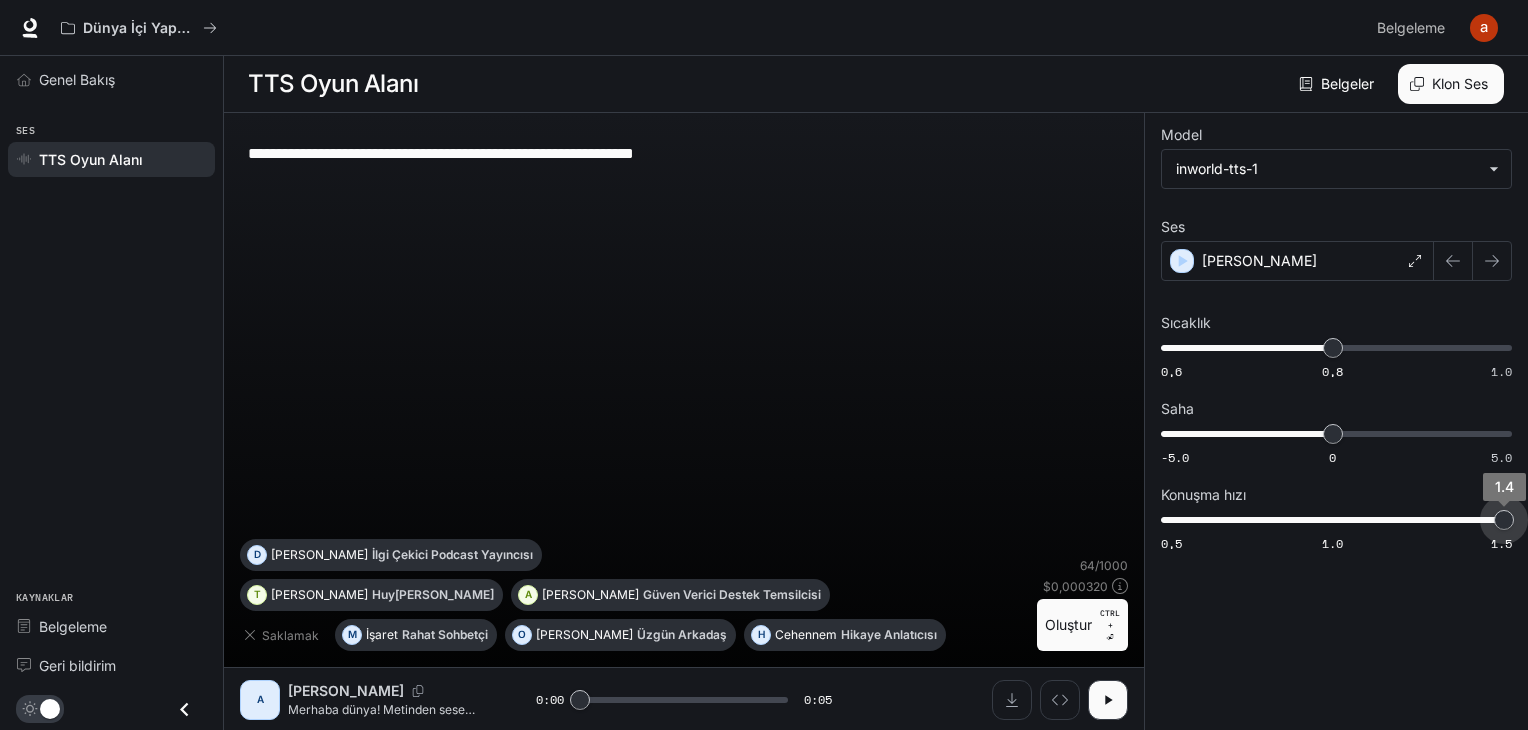 drag, startPoint x: 1332, startPoint y: 517, endPoint x: 1535, endPoint y: 484, distance: 205.66478 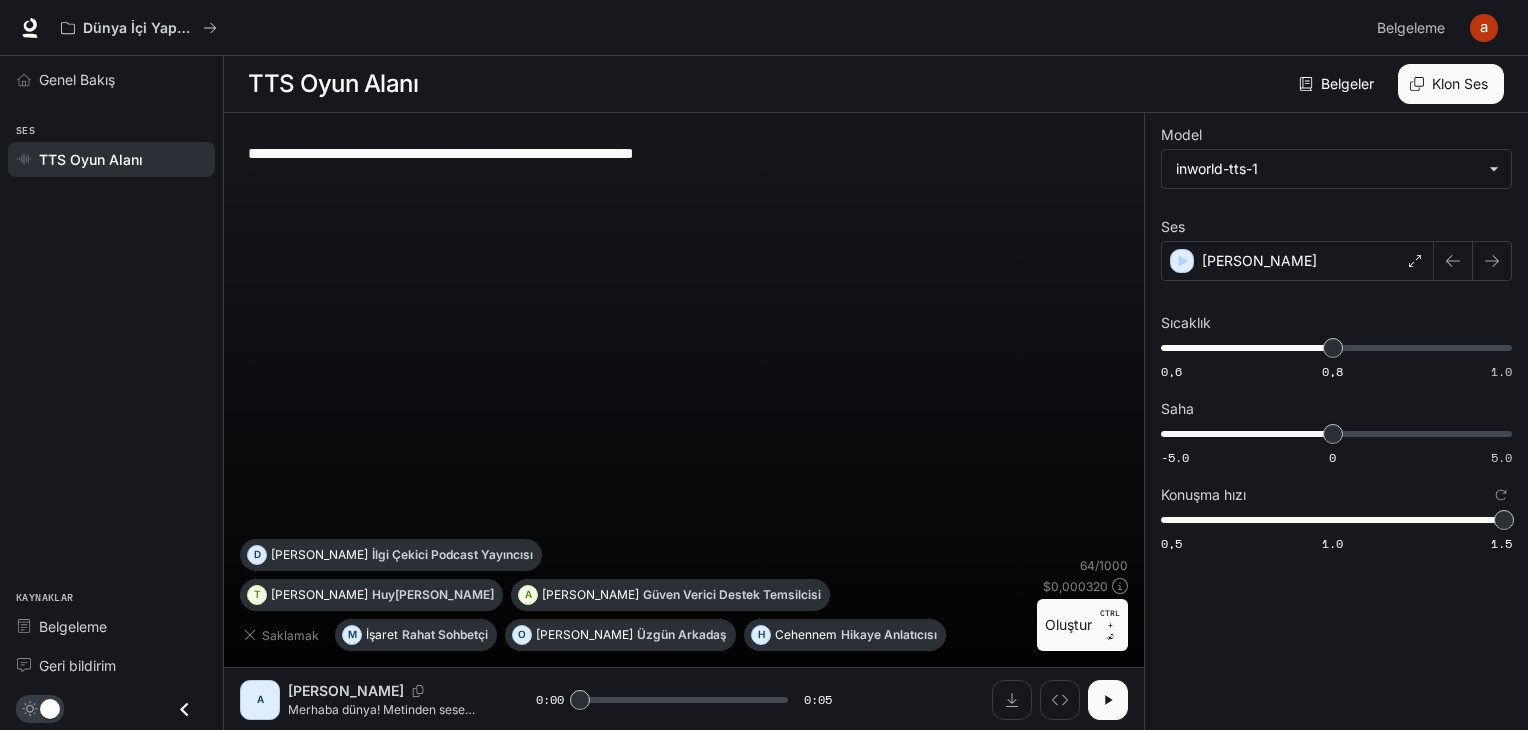 click at bounding box center [1108, 700] 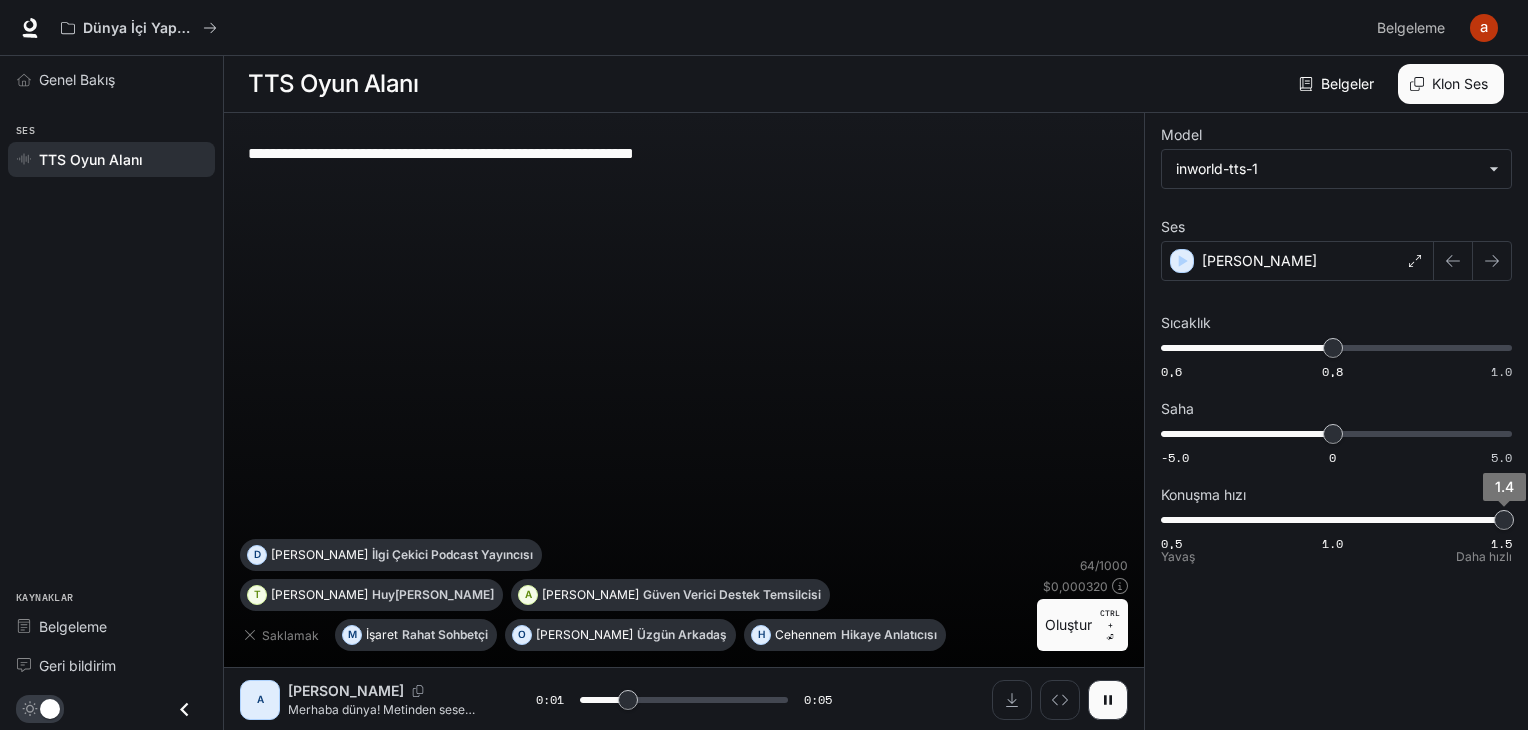 type on "***" 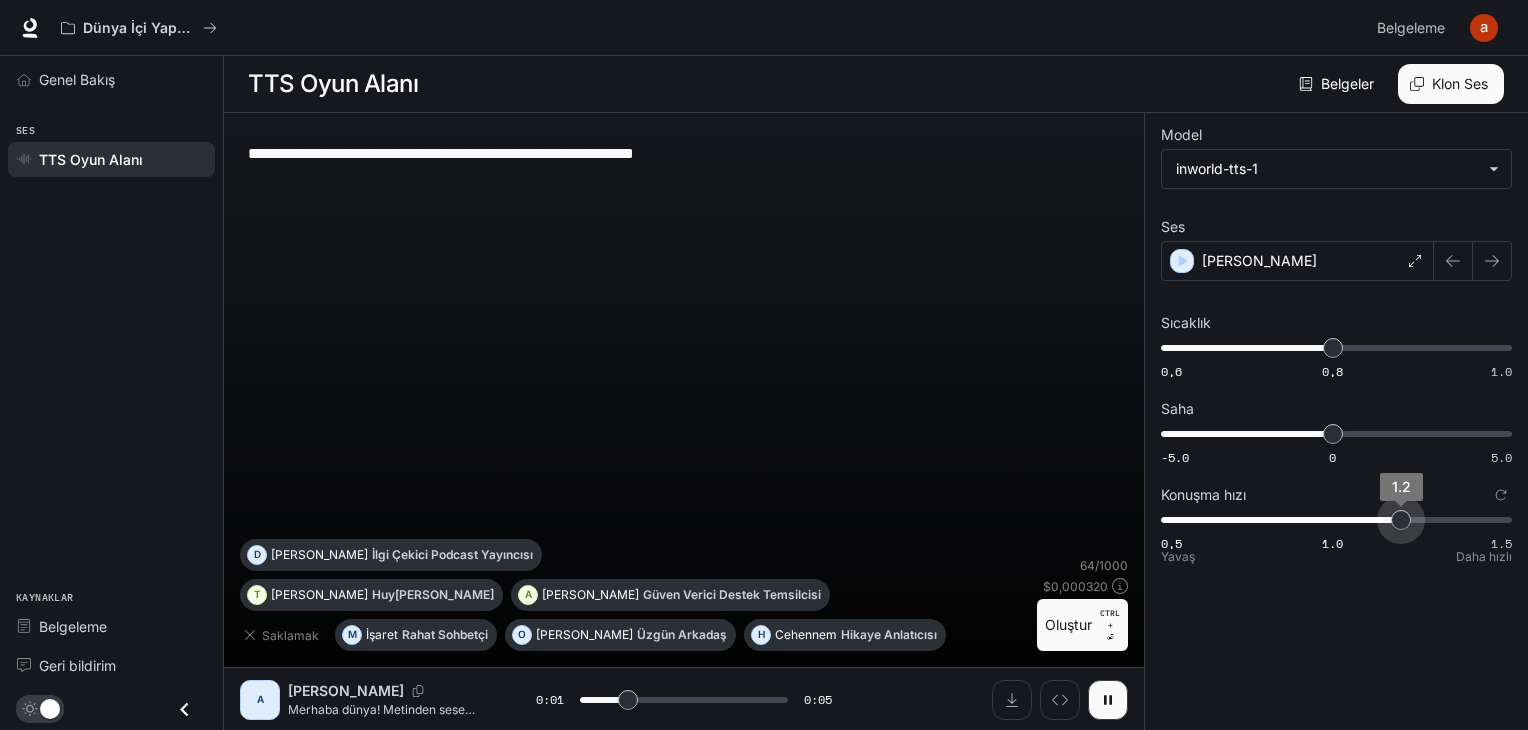 type on "***" 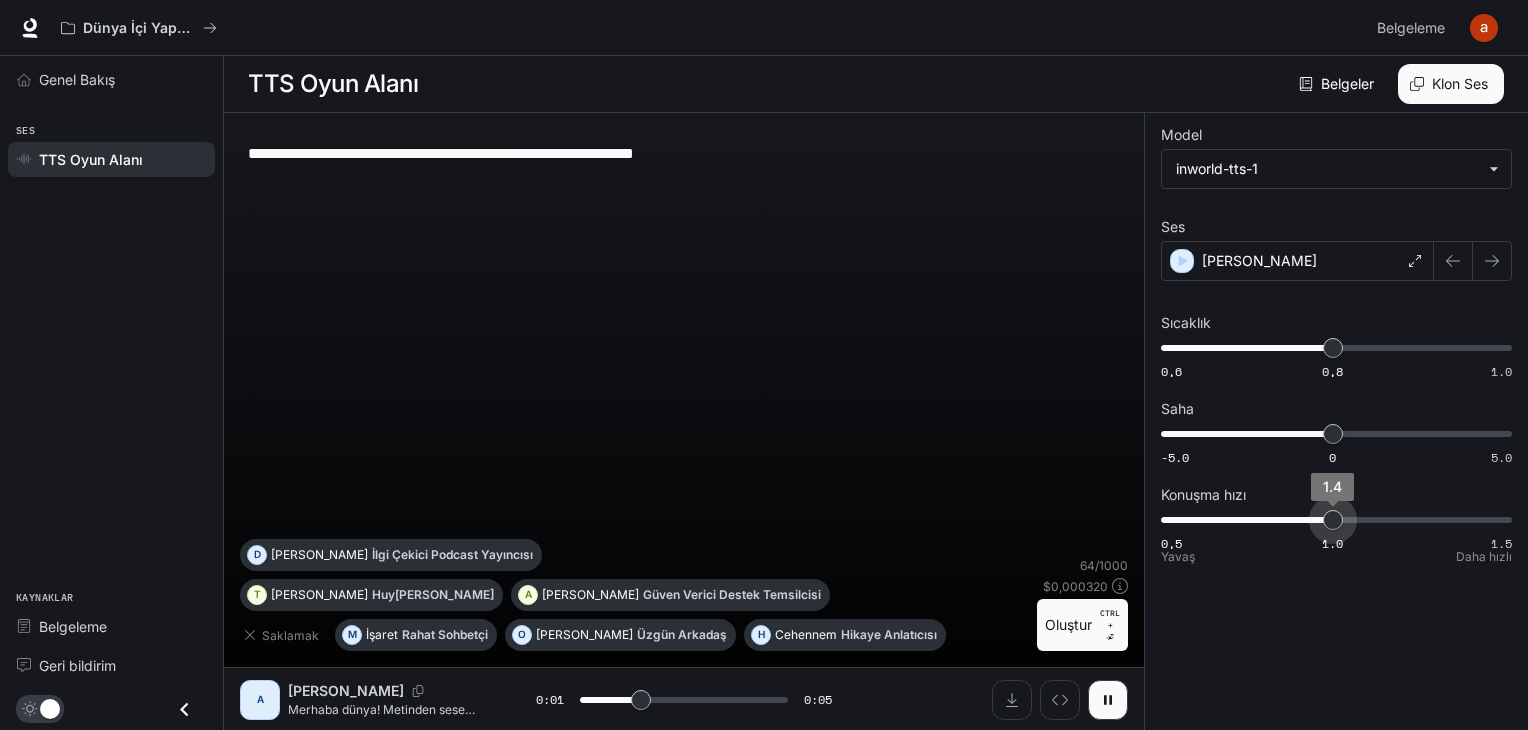 drag, startPoint x: 1485, startPoint y: 513, endPoint x: 1339, endPoint y: 517, distance: 146.05478 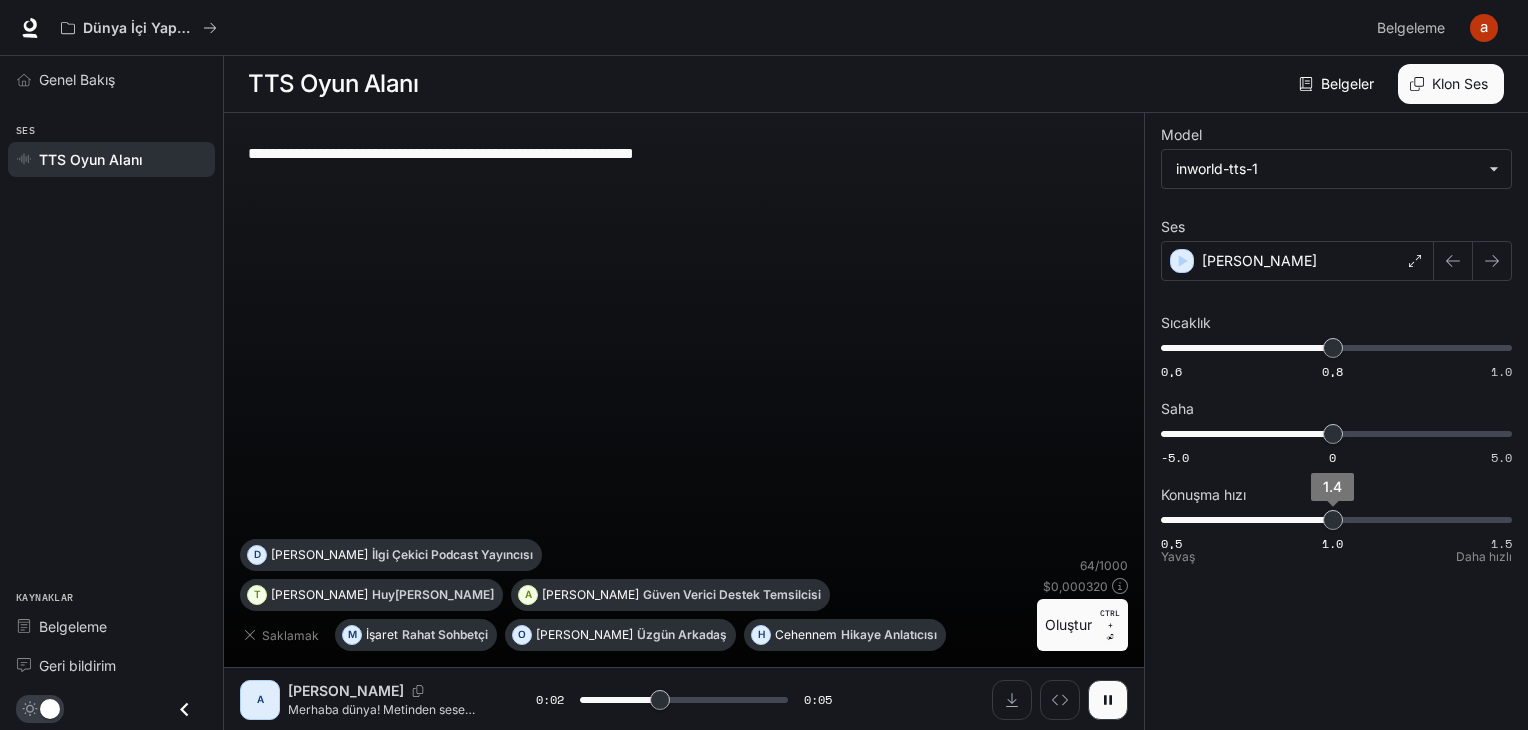 type on "***" 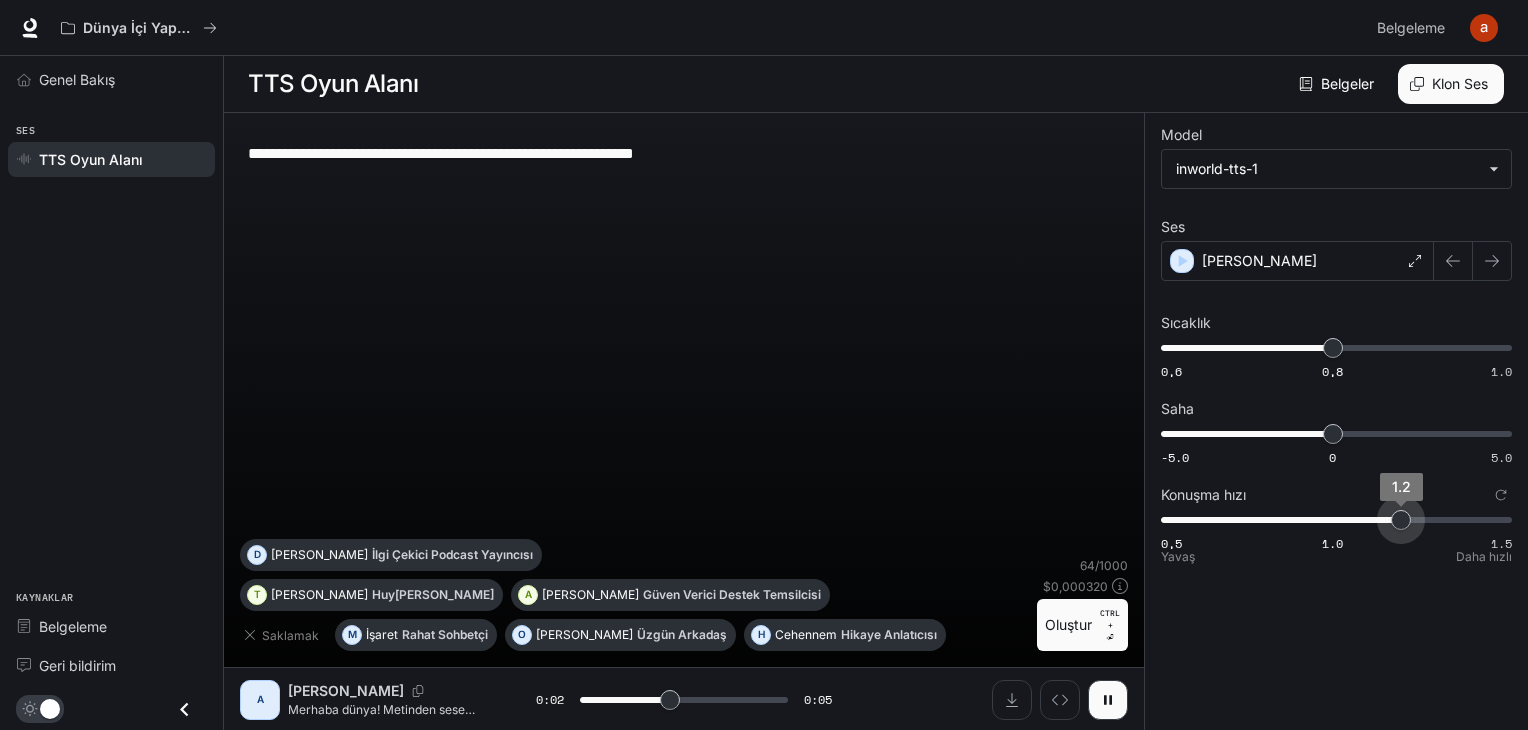 drag, startPoint x: 1339, startPoint y: 517, endPoint x: 1402, endPoint y: 520, distance: 63.07139 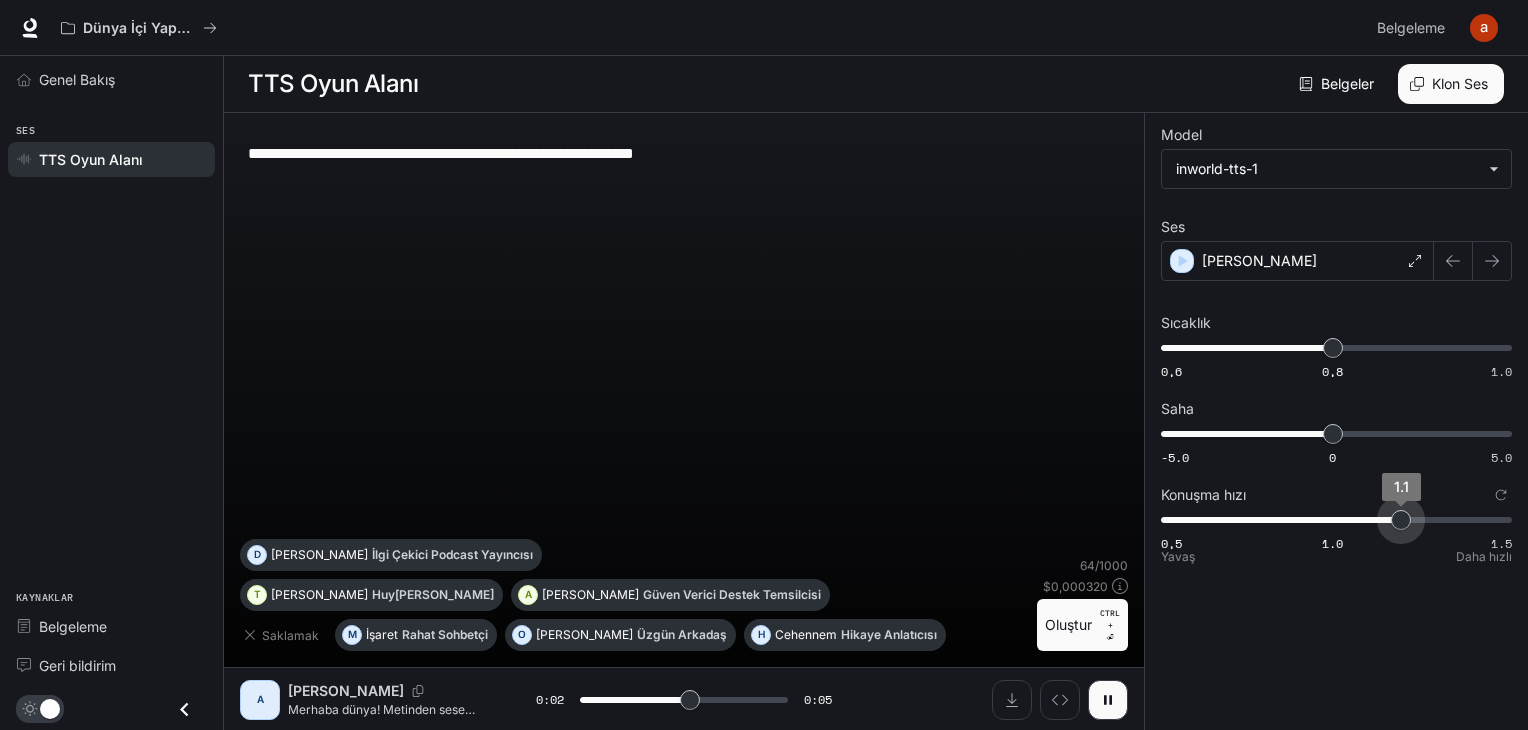 type on "***" 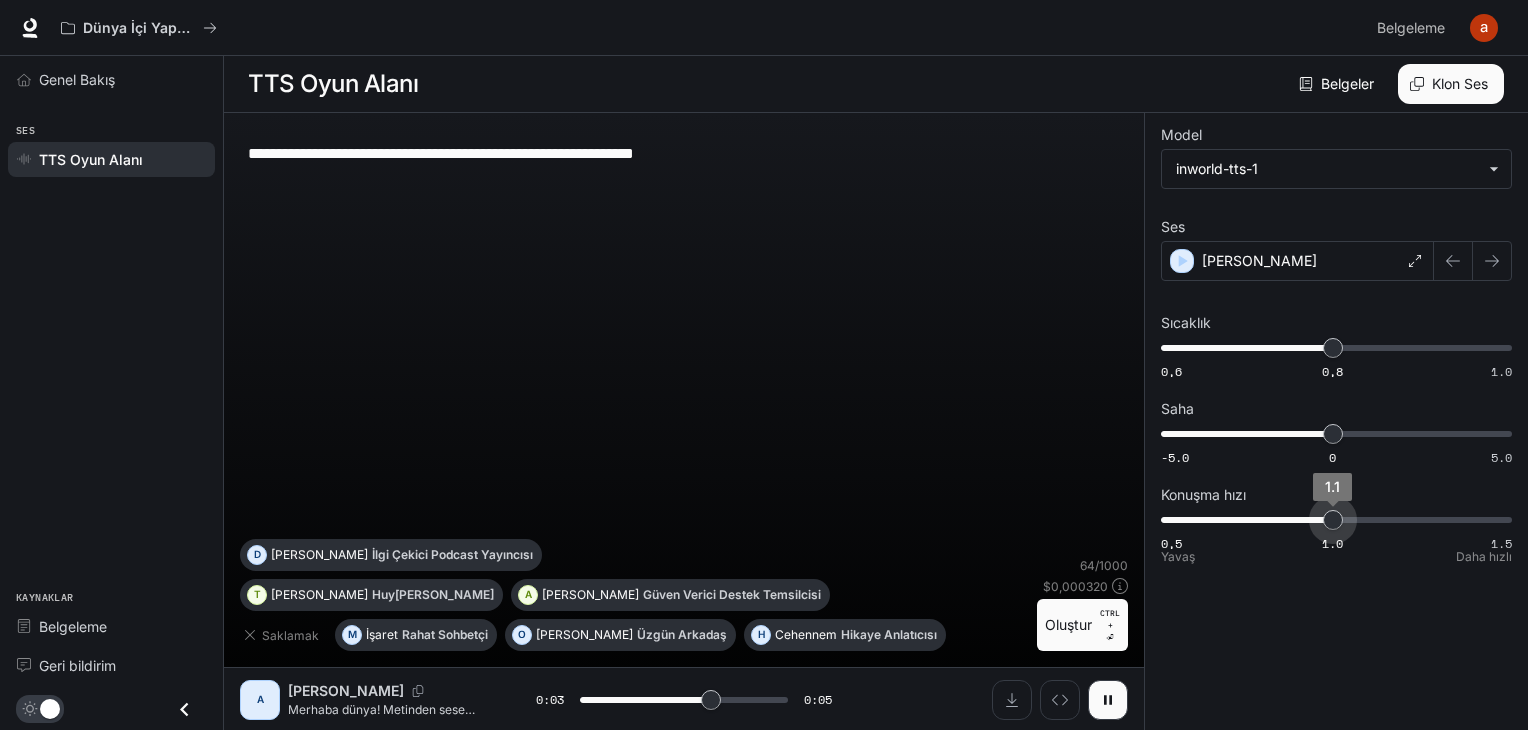 drag, startPoint x: 1402, startPoint y: 520, endPoint x: 1328, endPoint y: 513, distance: 74.330345 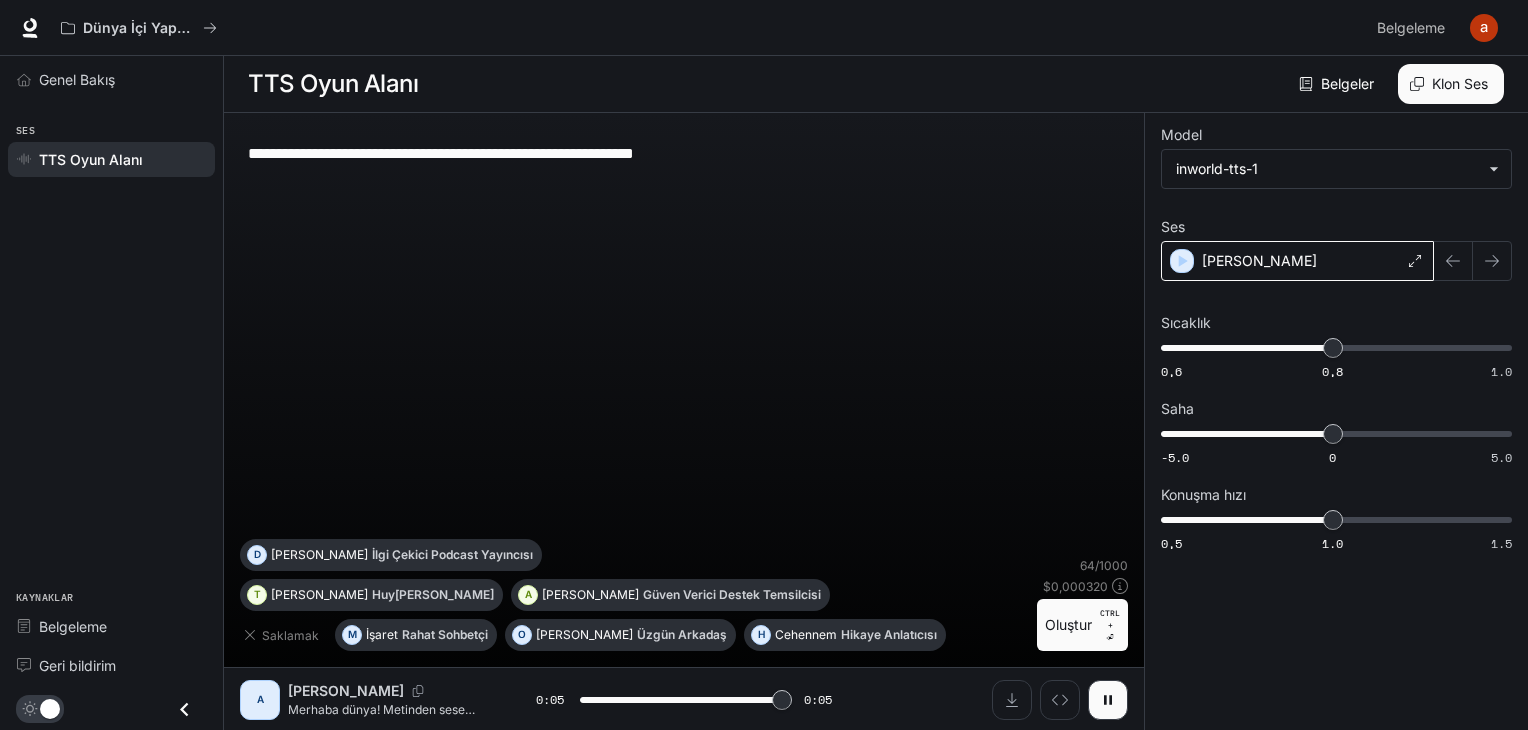 type on "*" 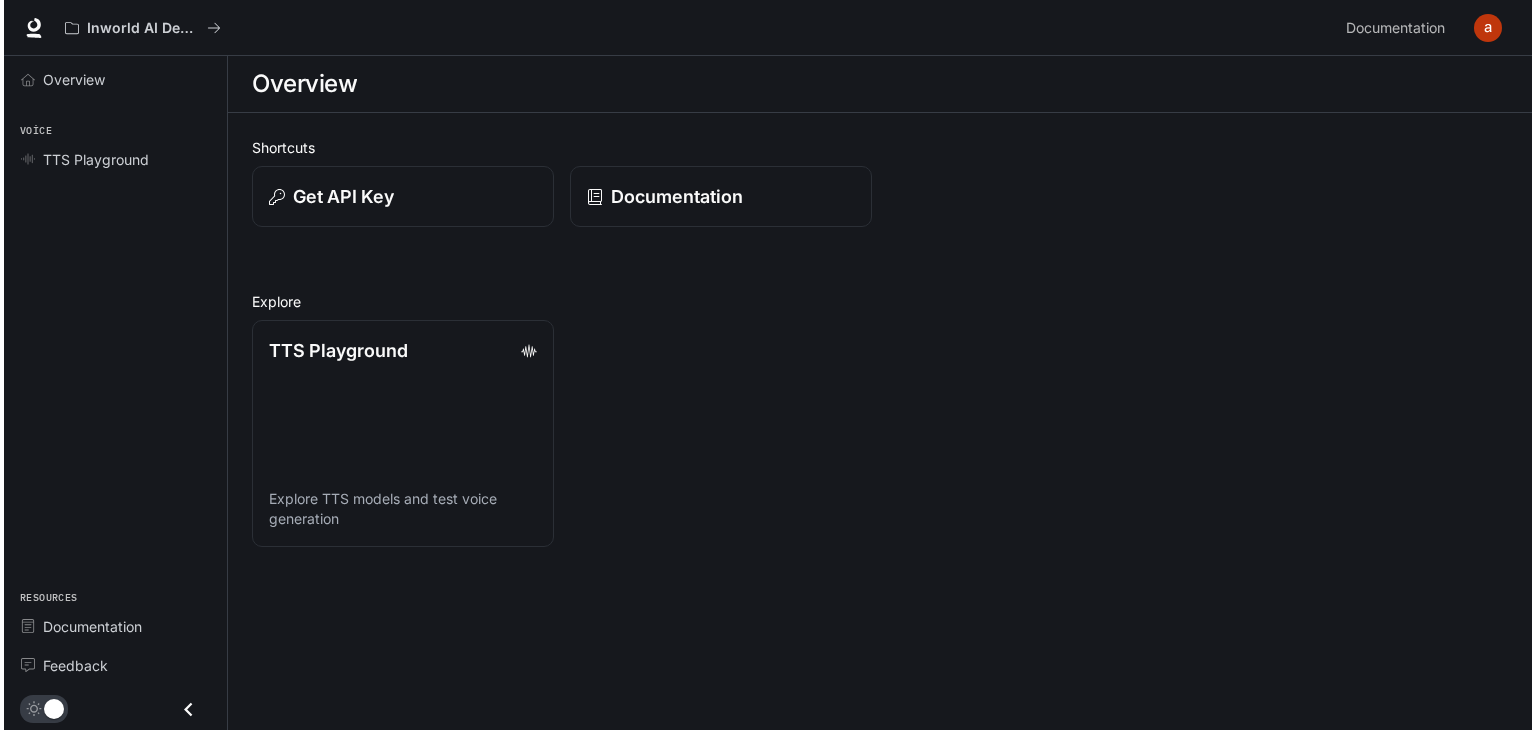 scroll, scrollTop: 0, scrollLeft: 0, axis: both 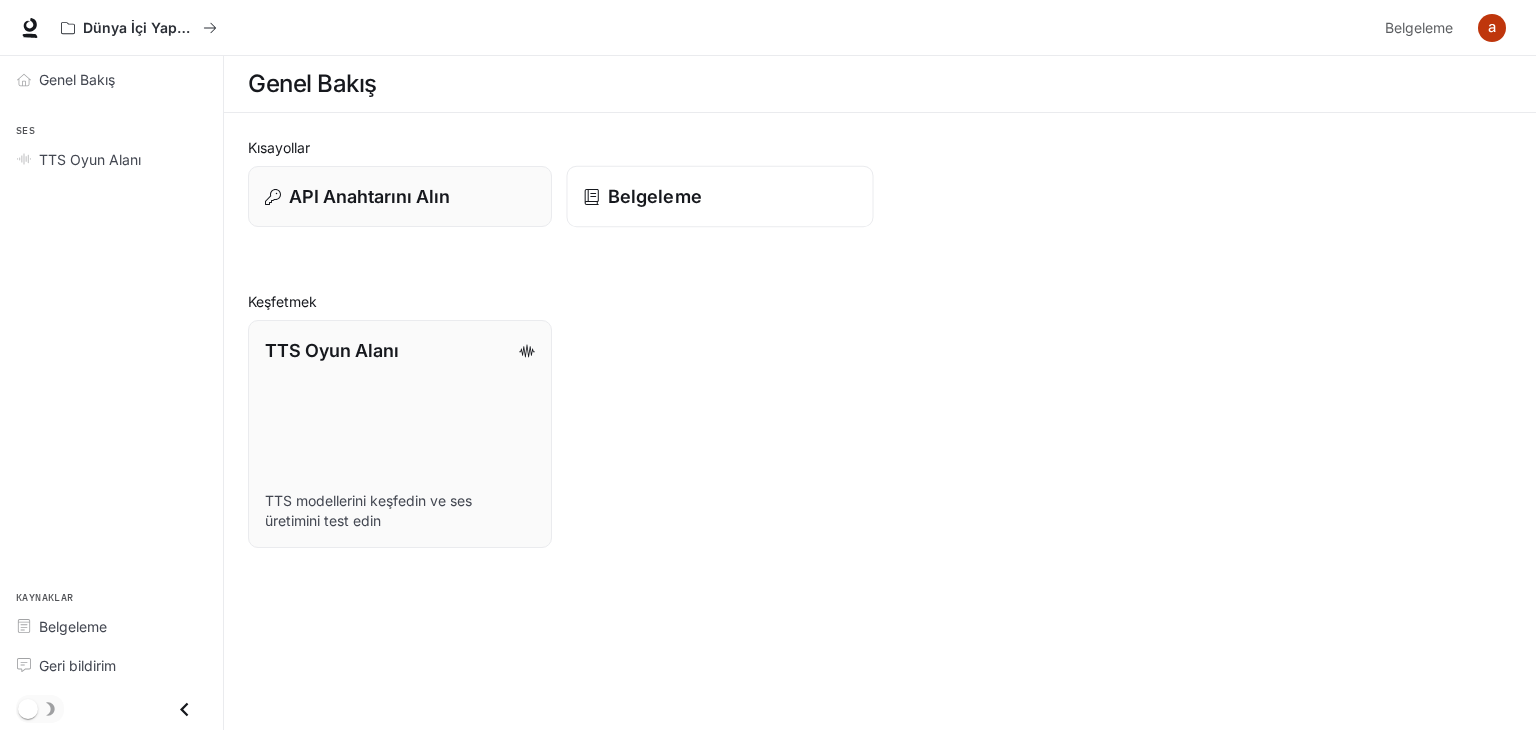 click on "Belgeleme" at bounding box center [655, 196] 